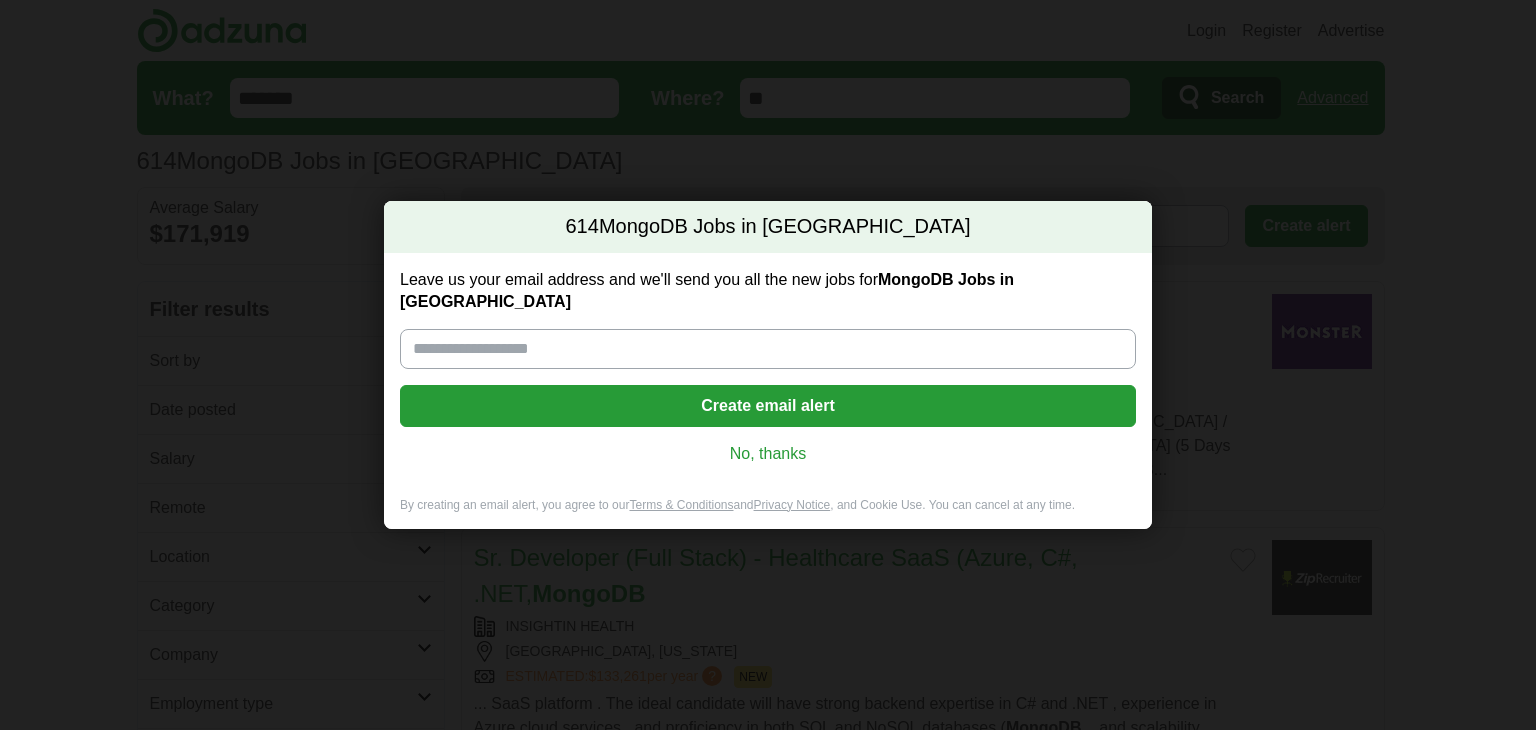 scroll, scrollTop: 0, scrollLeft: 0, axis: both 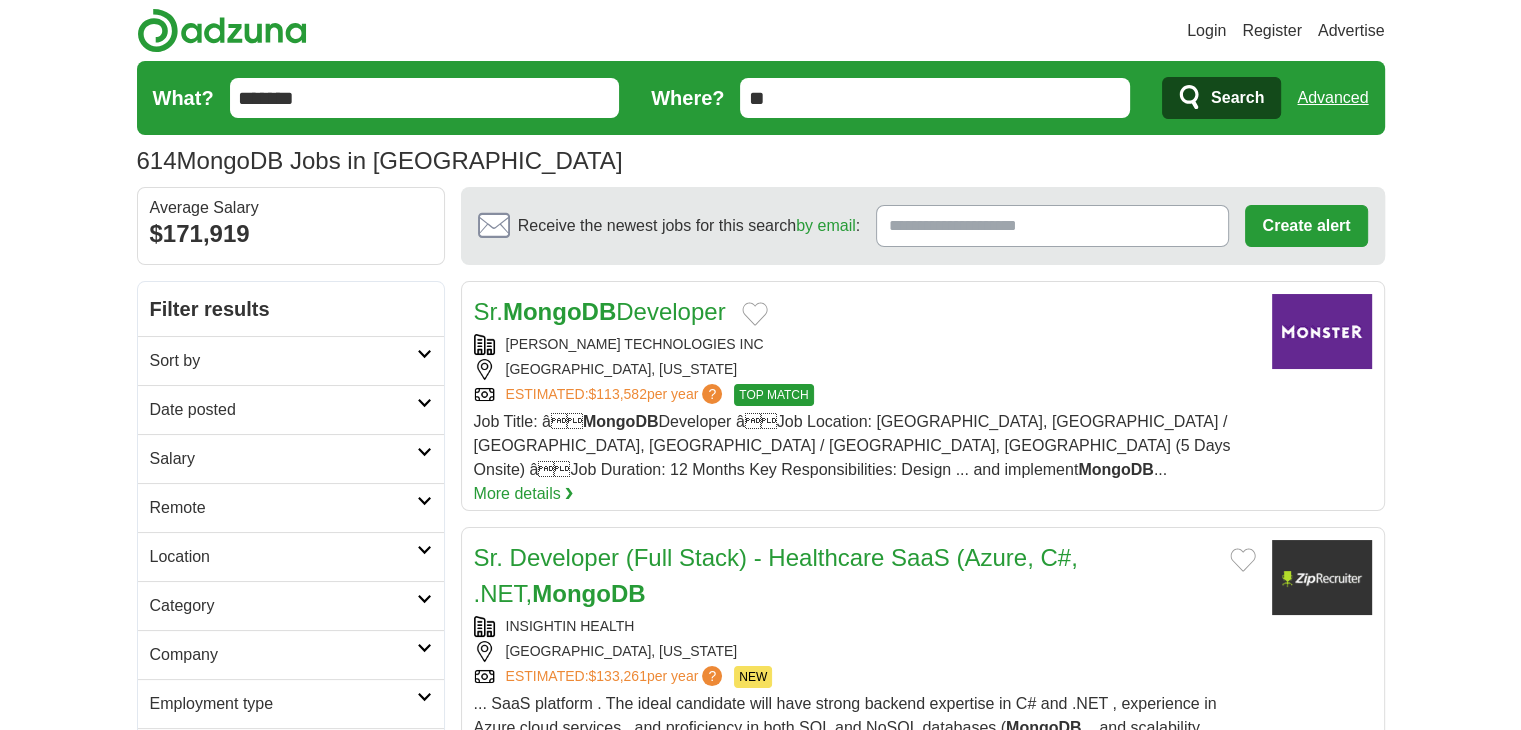 click on "Search" at bounding box center [1221, 98] 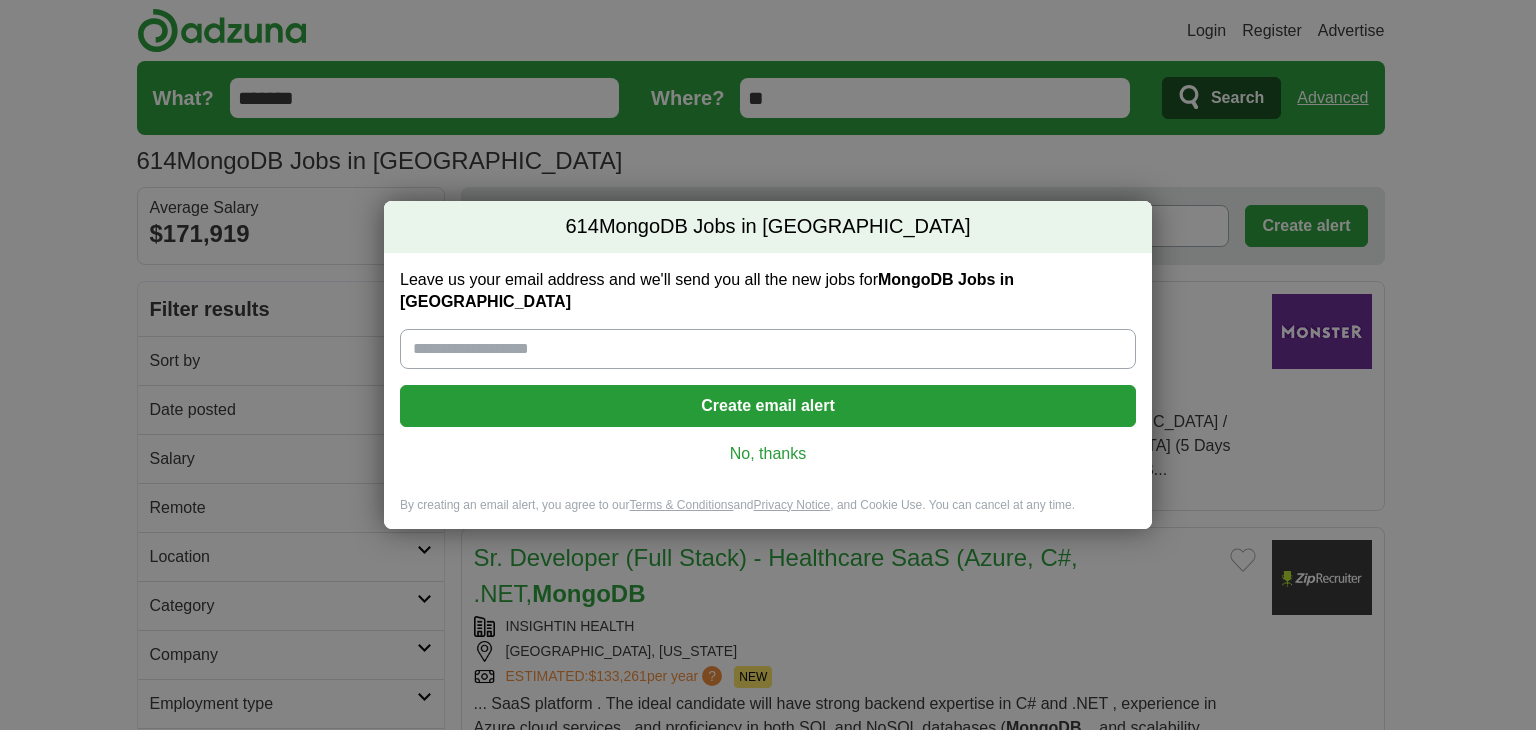 scroll, scrollTop: 0, scrollLeft: 0, axis: both 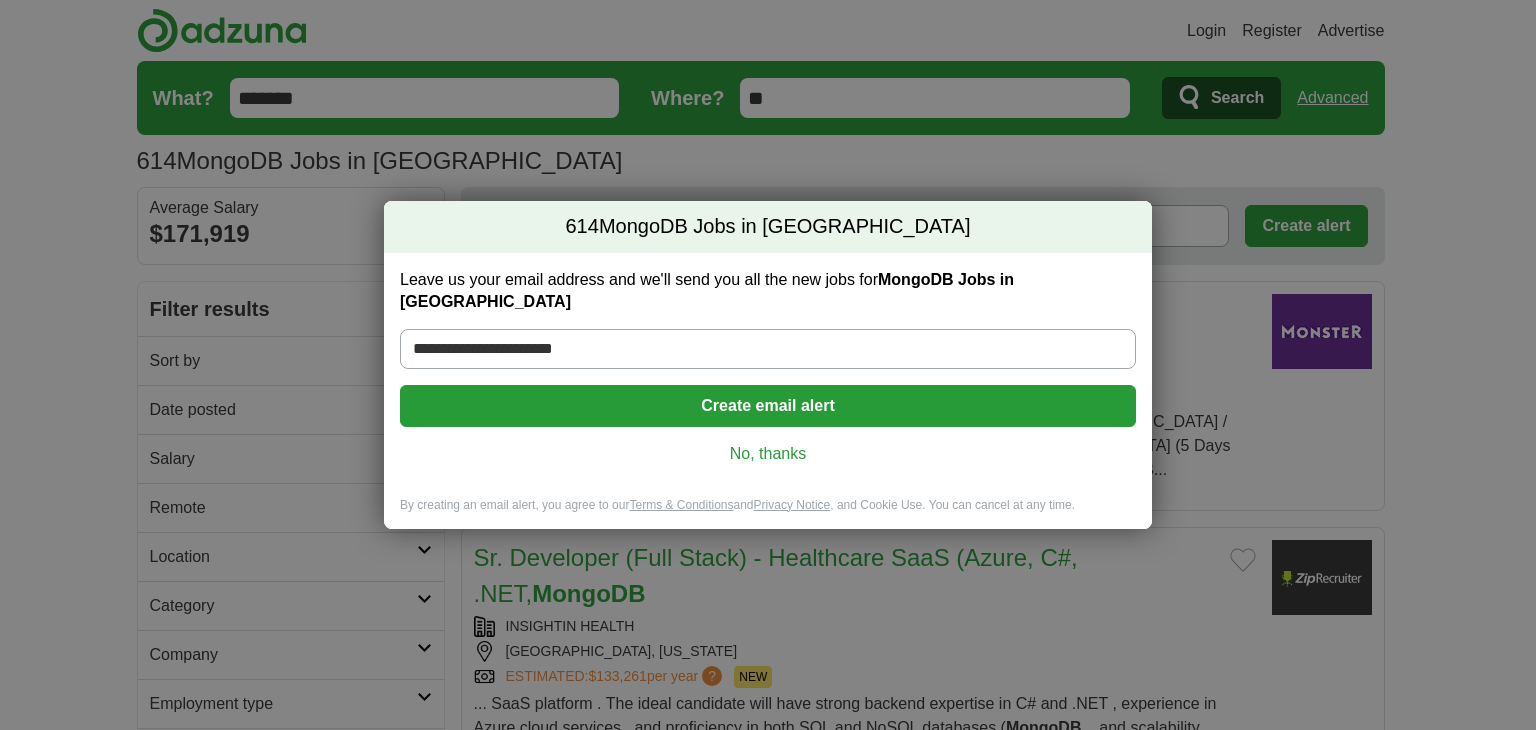 type on "**********" 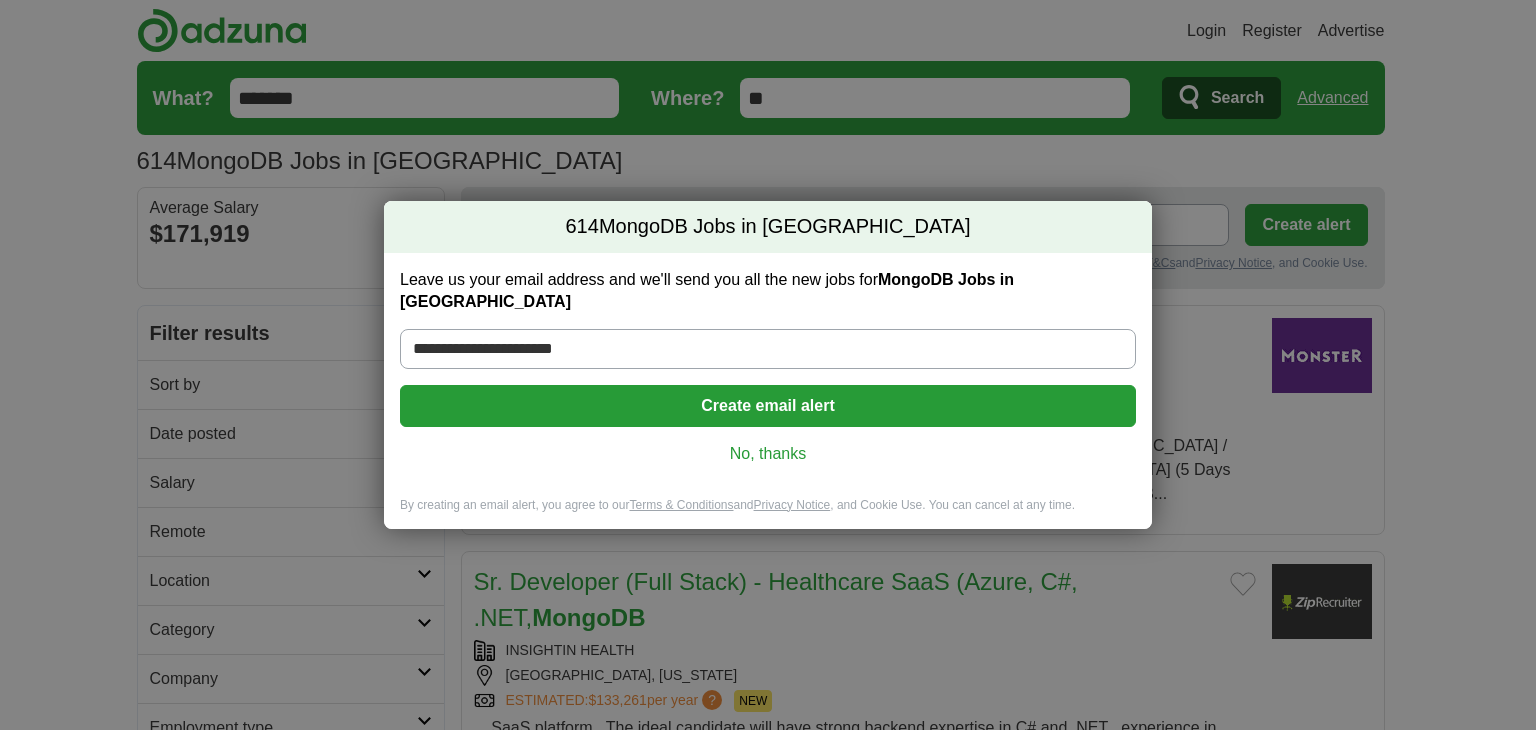 click on "Create email alert" at bounding box center (768, 406) 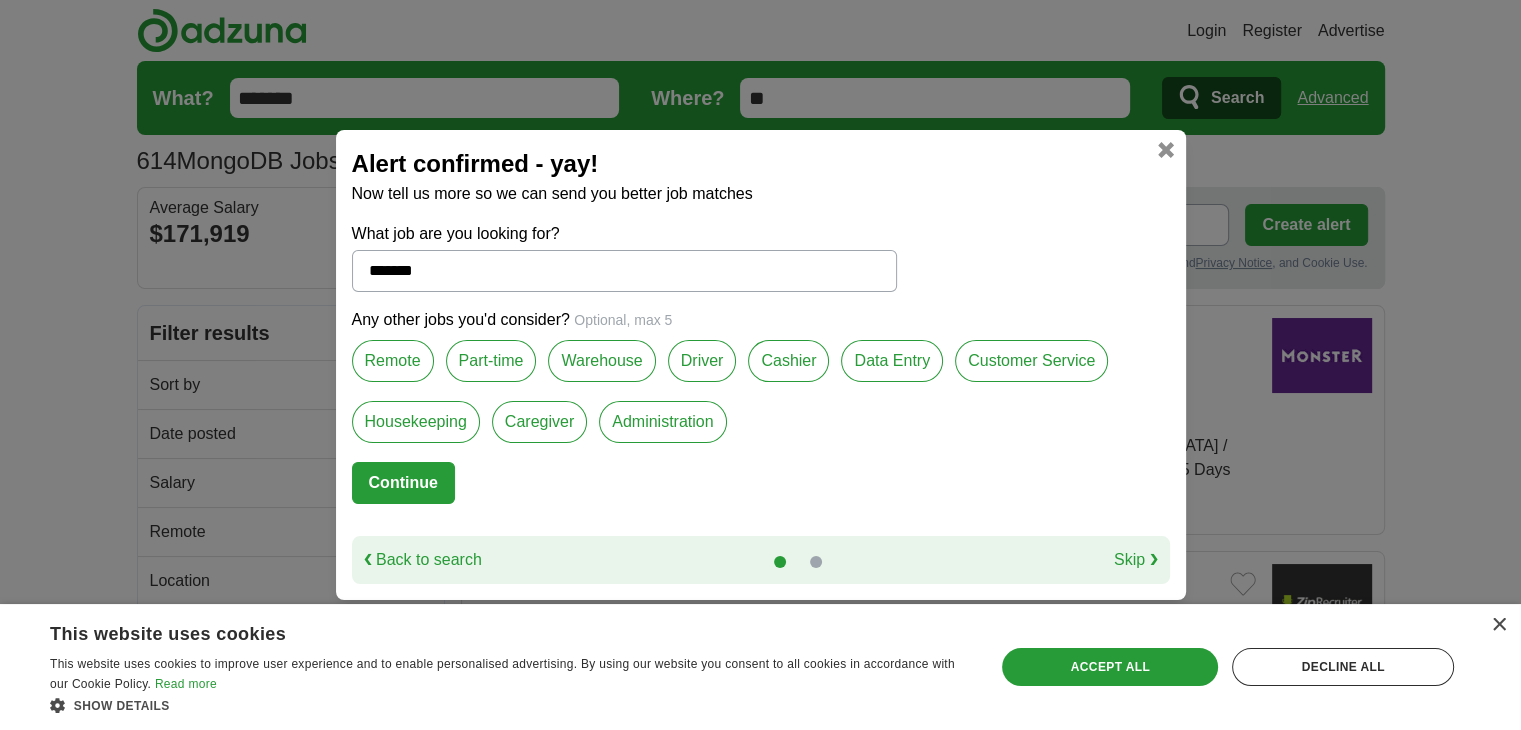 click on "Remote" at bounding box center (393, 361) 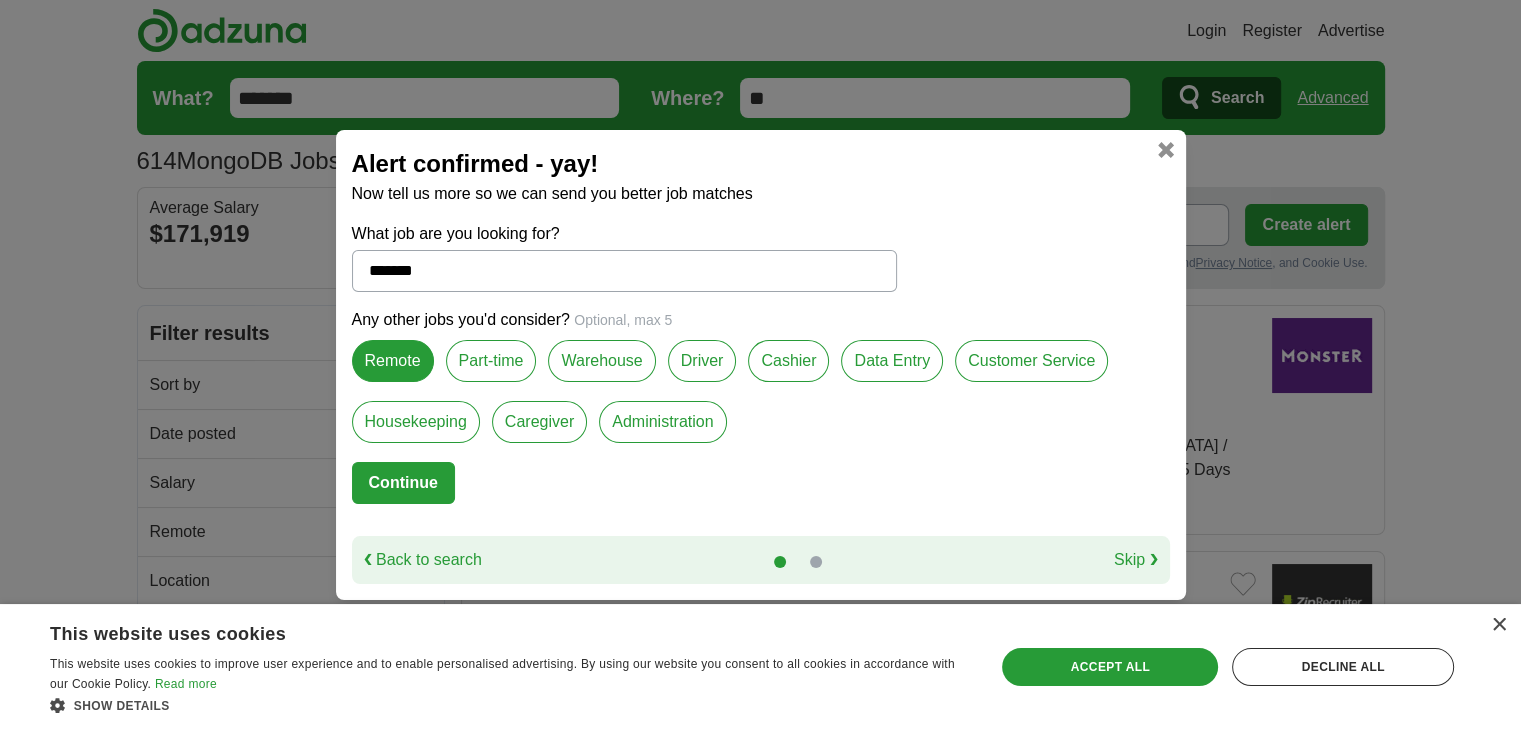 click on "Remote" at bounding box center (393, 361) 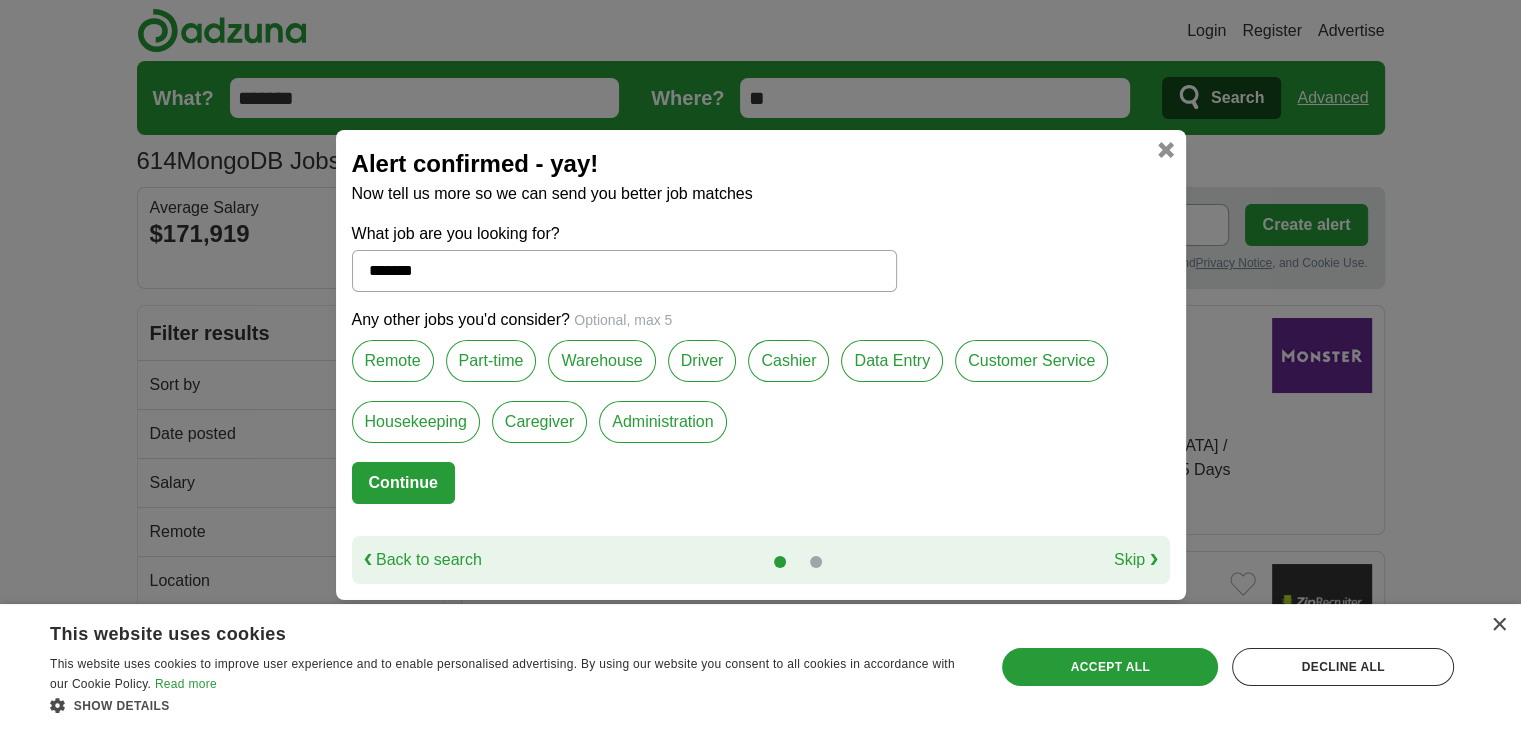 click on "Administration" at bounding box center (662, 422) 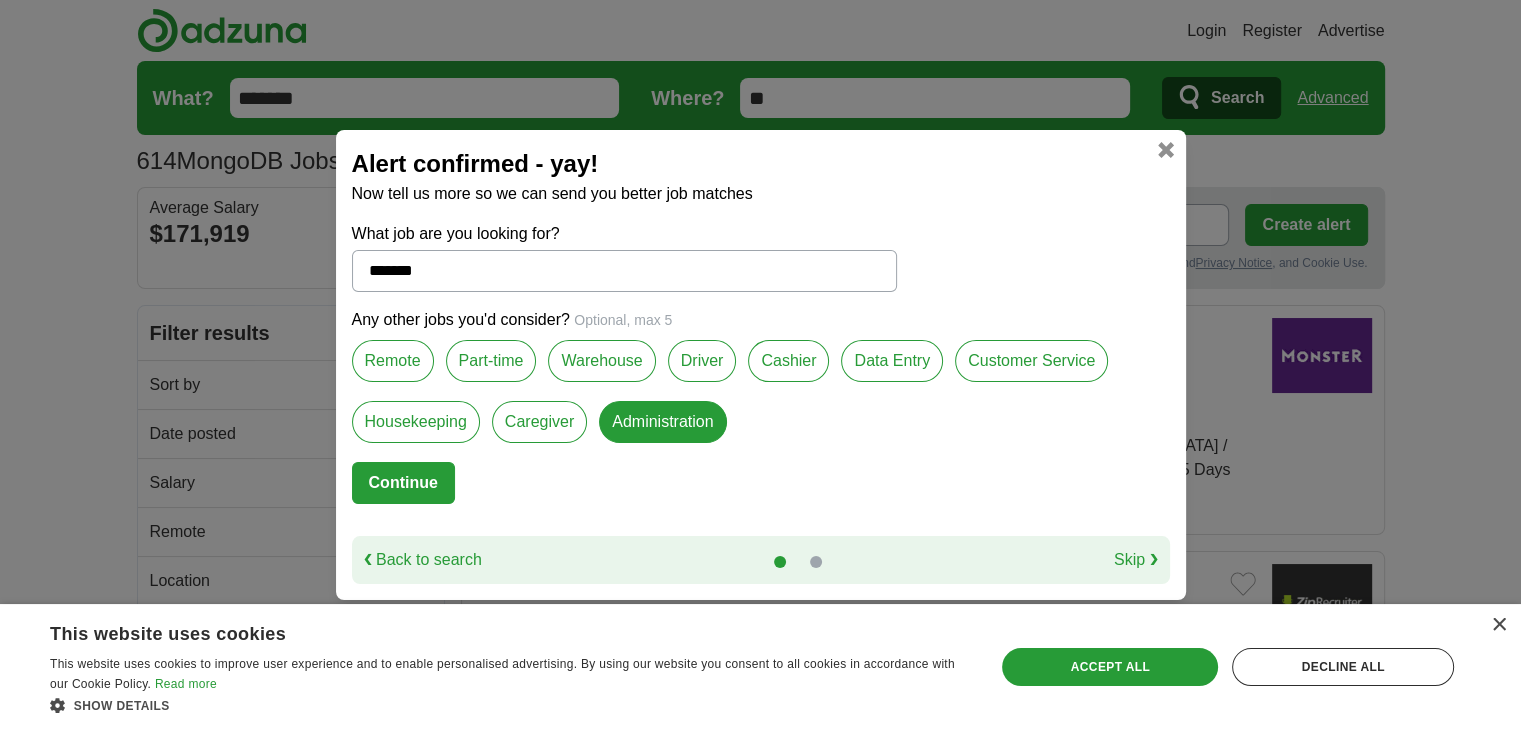 click on "Continue" at bounding box center (403, 483) 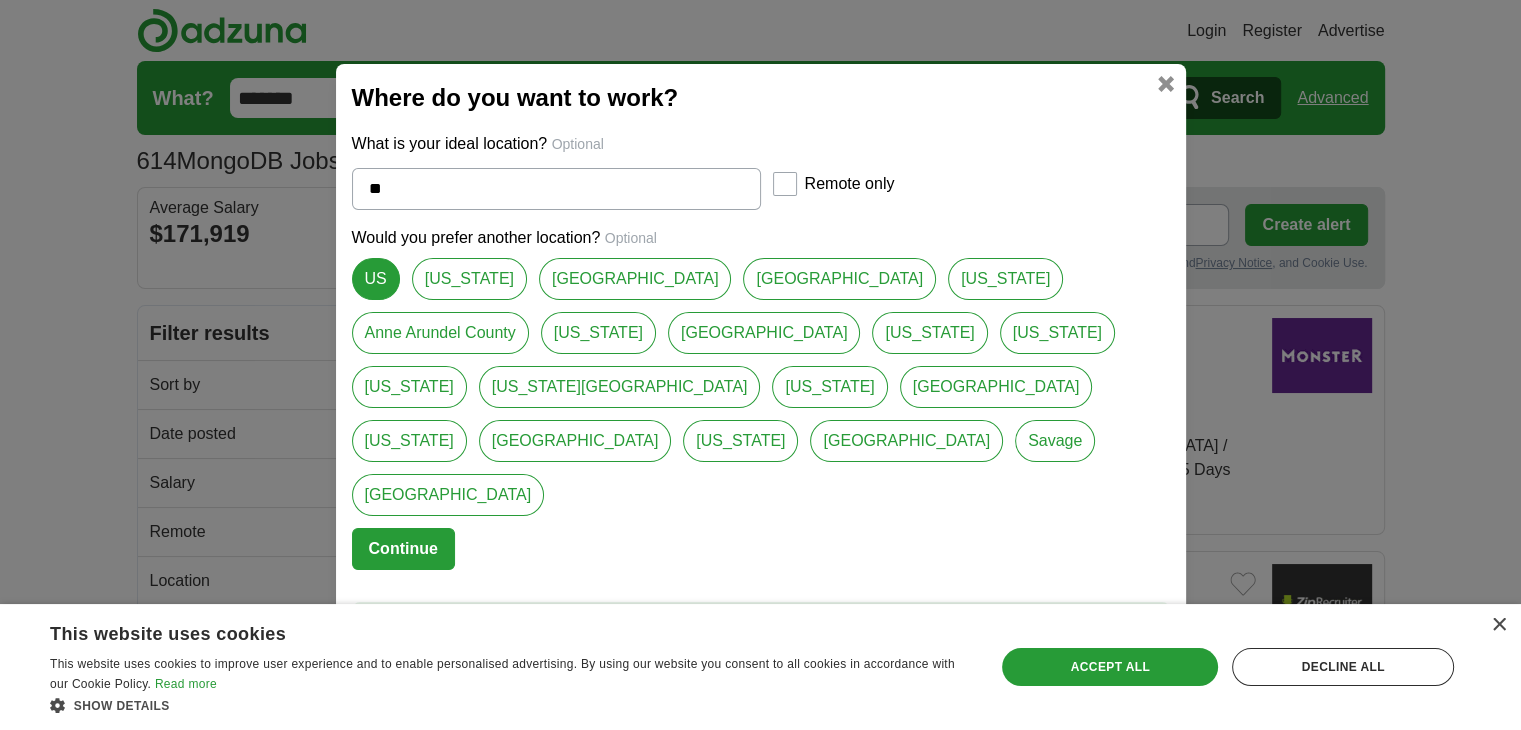 click on "Continue" at bounding box center (403, 549) 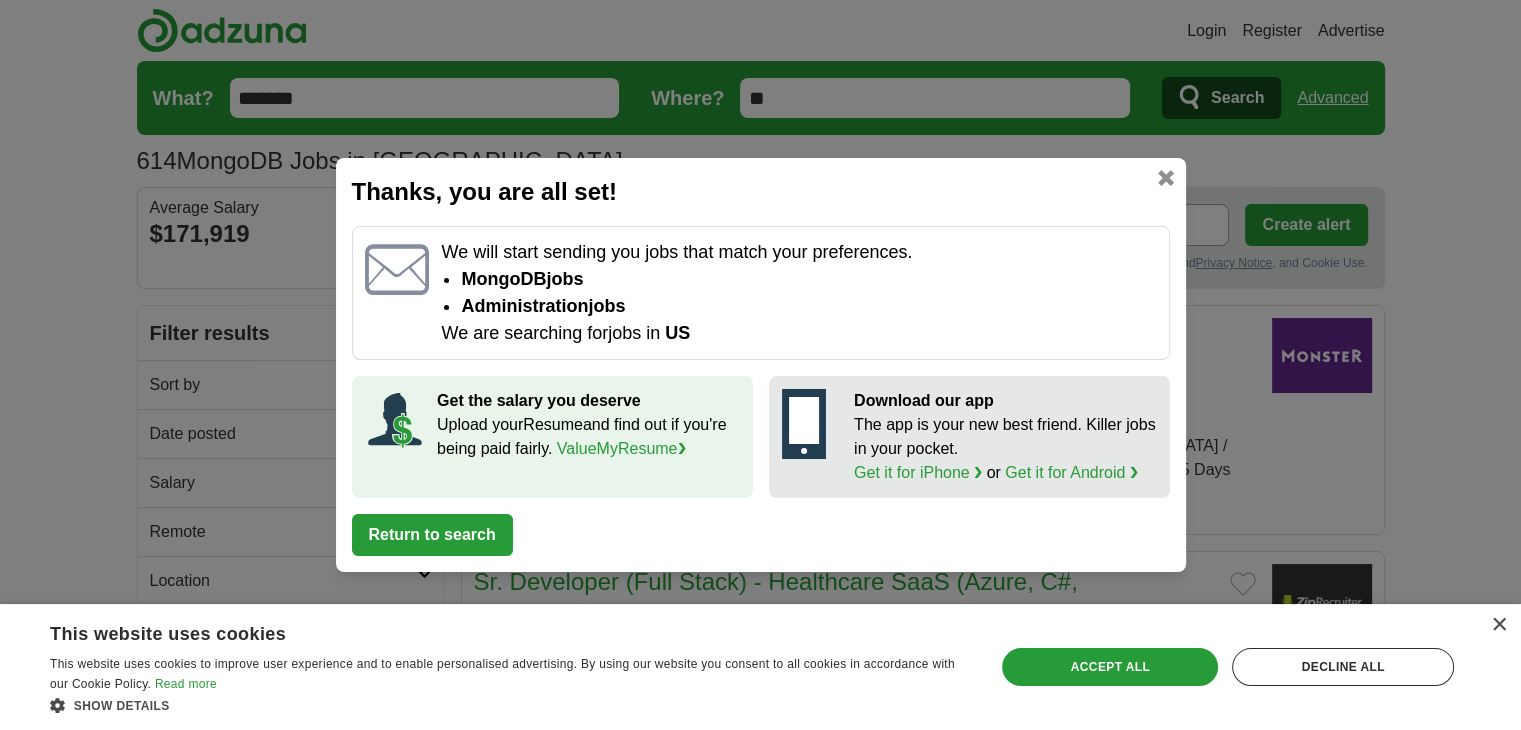 click on "Return to search" at bounding box center [432, 535] 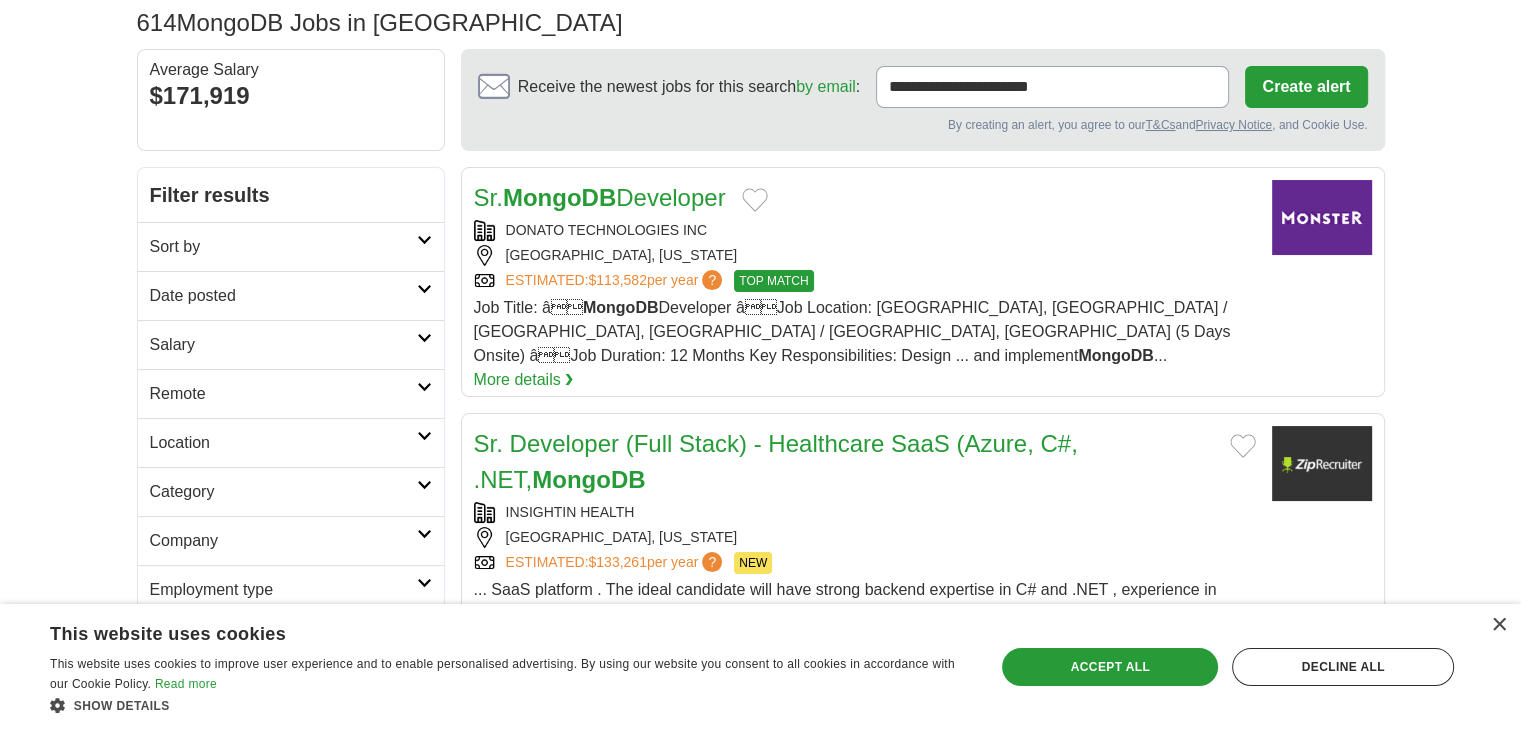 scroll, scrollTop: 151, scrollLeft: 0, axis: vertical 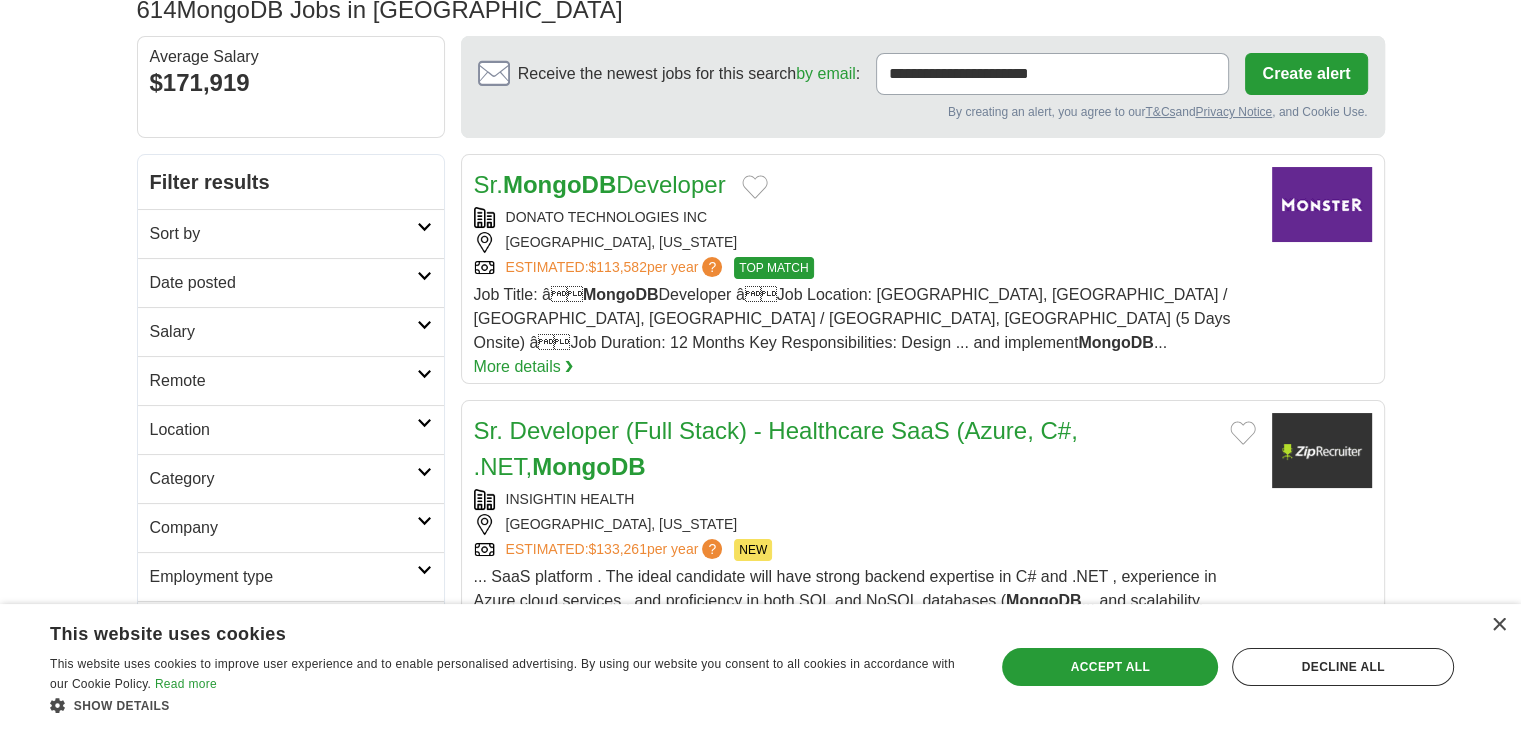 click on "DONATO TECHNOLOGIES INC" at bounding box center (865, 217) 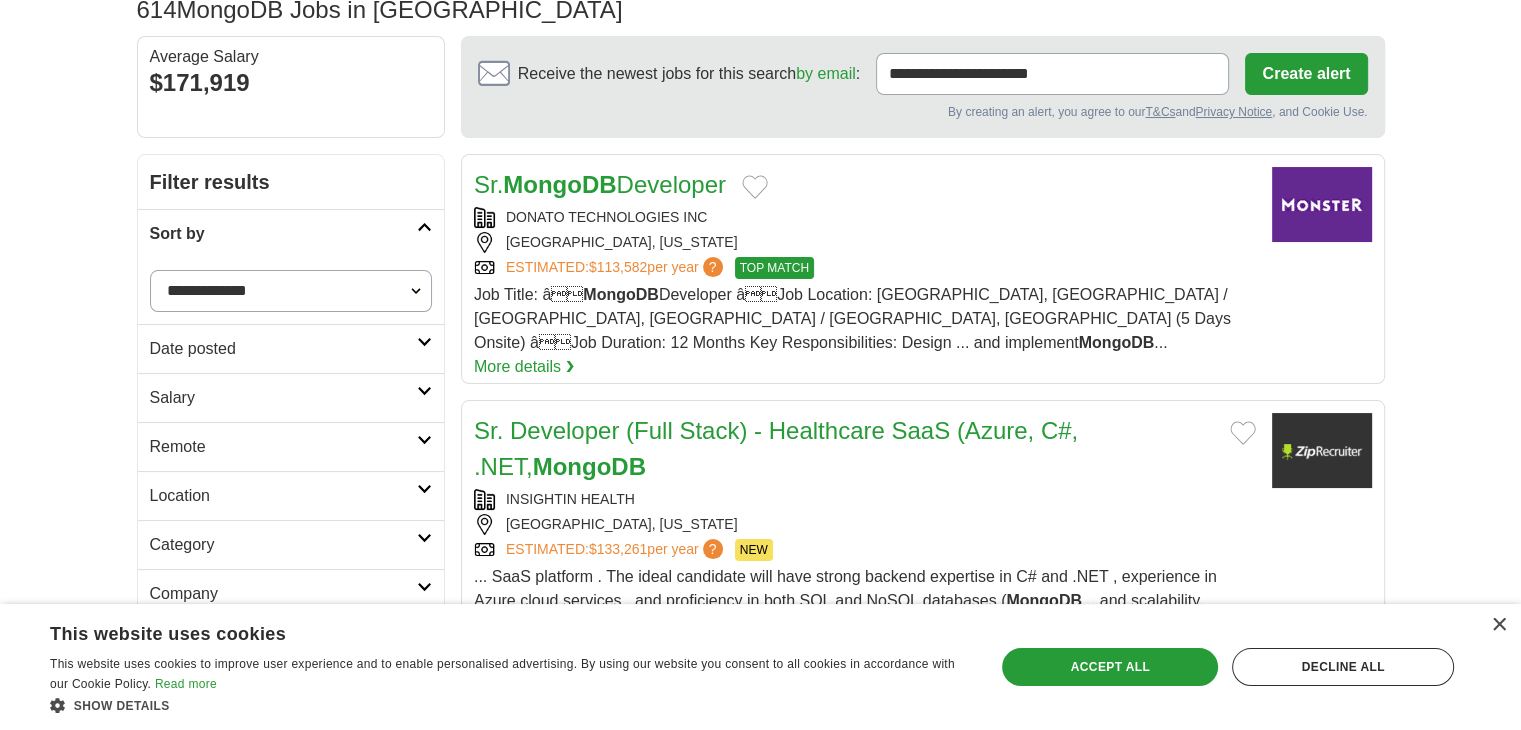 click on "Sort by" at bounding box center (291, 233) 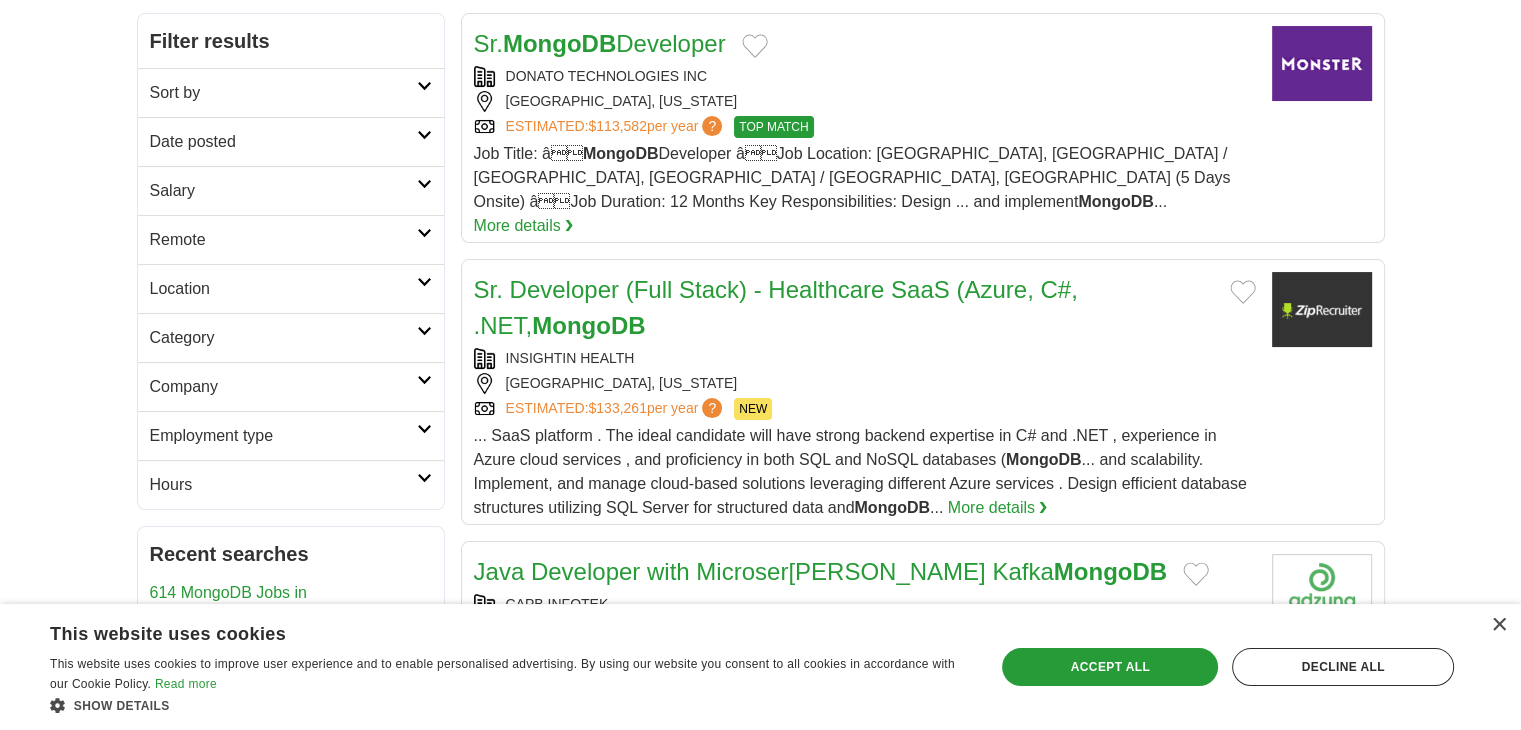 scroll, scrollTop: 294, scrollLeft: 0, axis: vertical 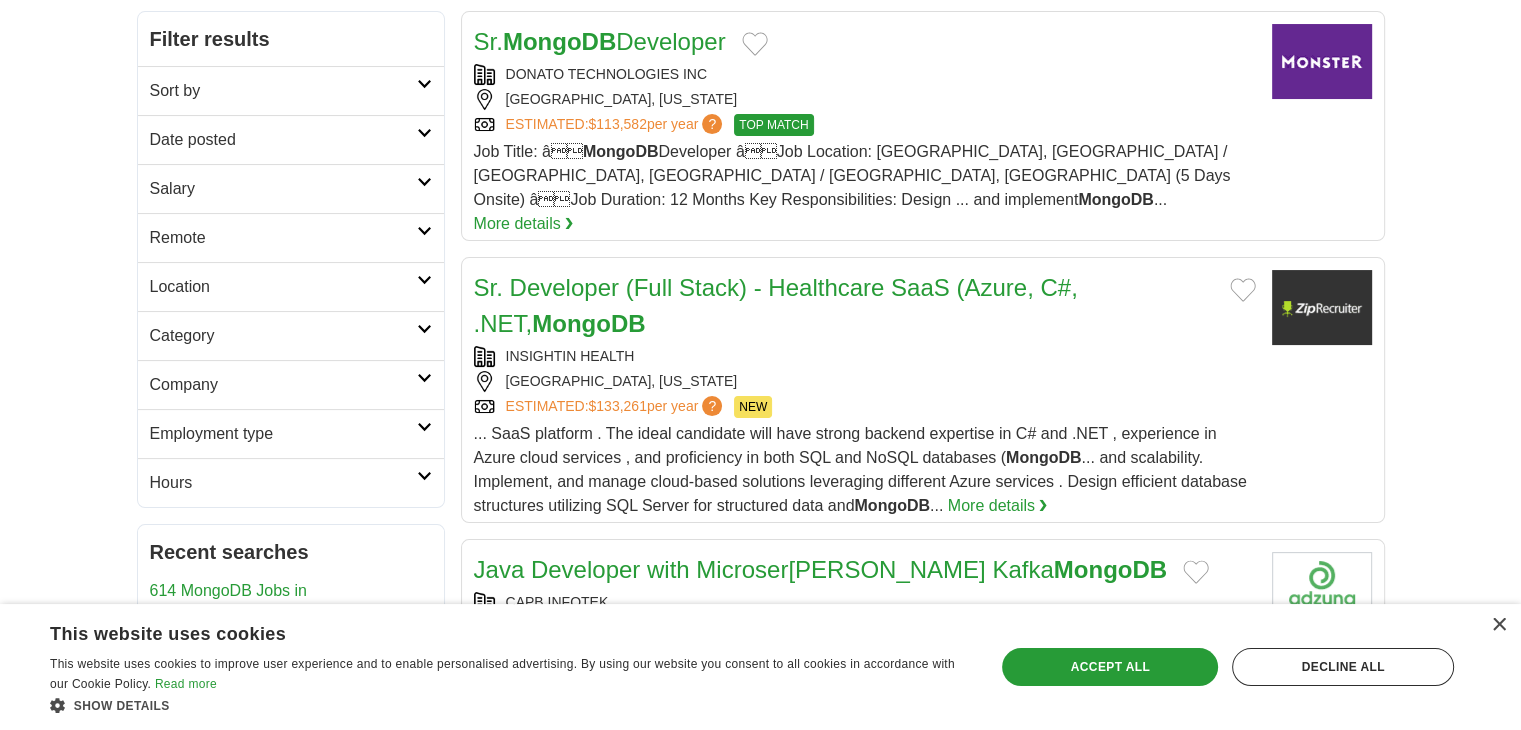 click on "Date posted" at bounding box center [291, 139] 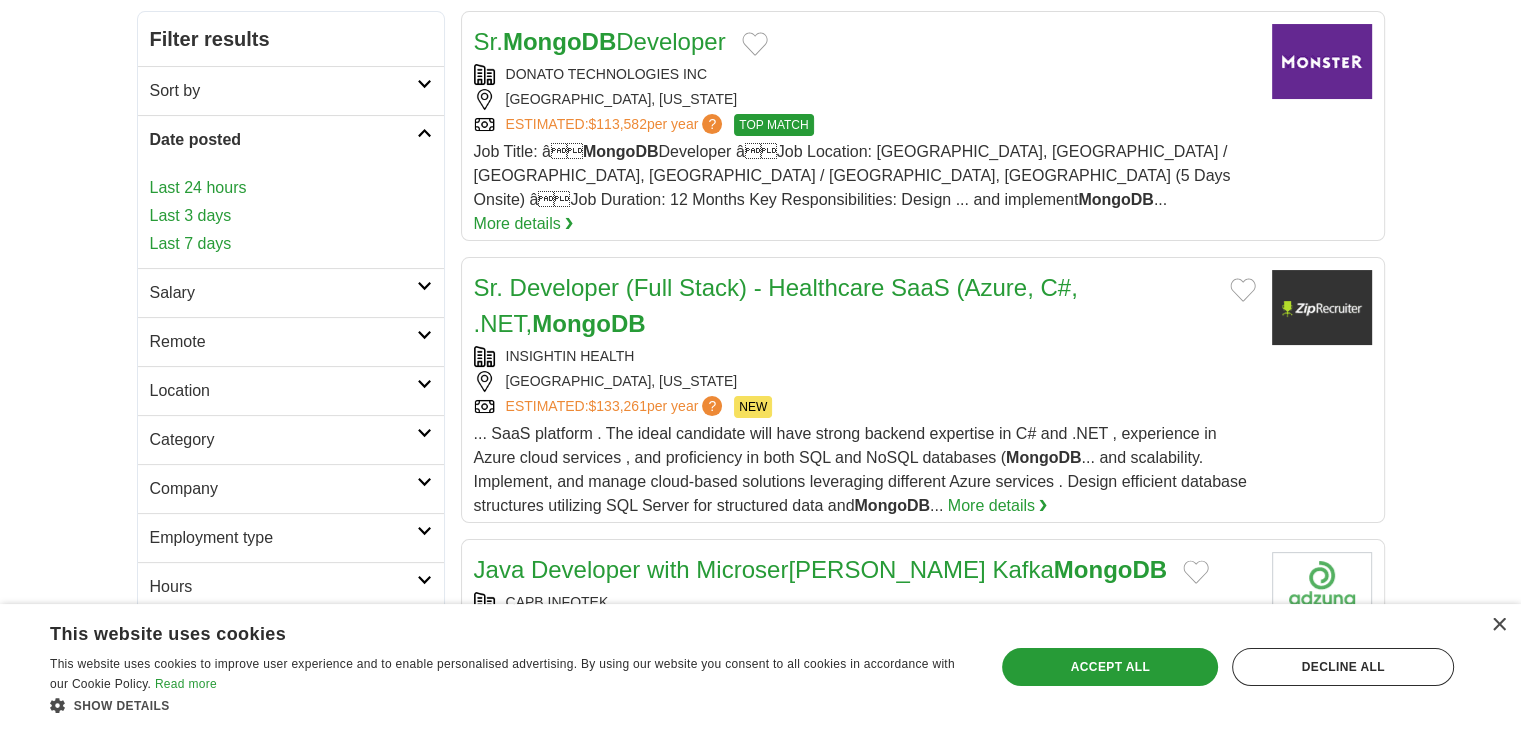 click on "Last 3 days" at bounding box center (291, 216) 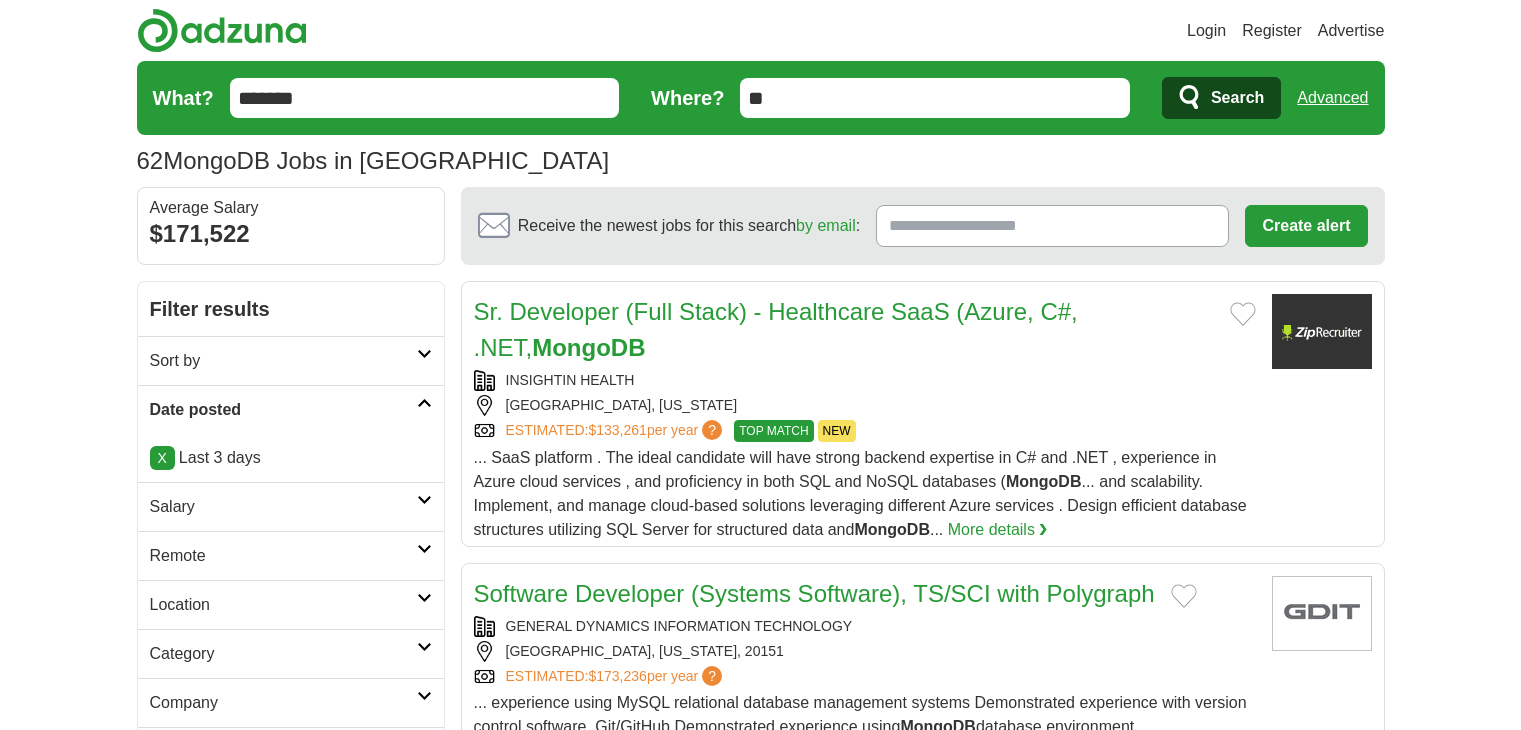 scroll, scrollTop: 0, scrollLeft: 0, axis: both 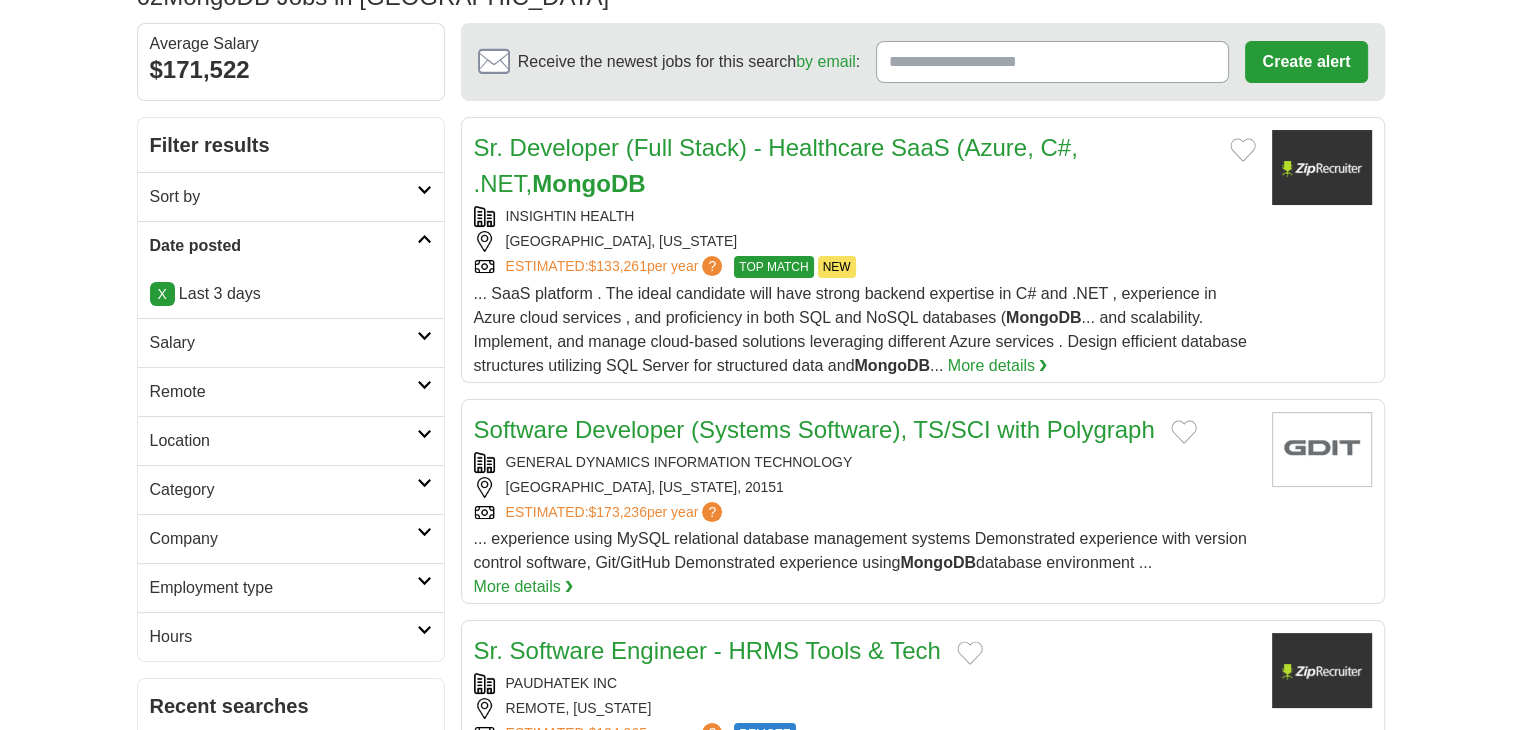 click at bounding box center [424, 336] 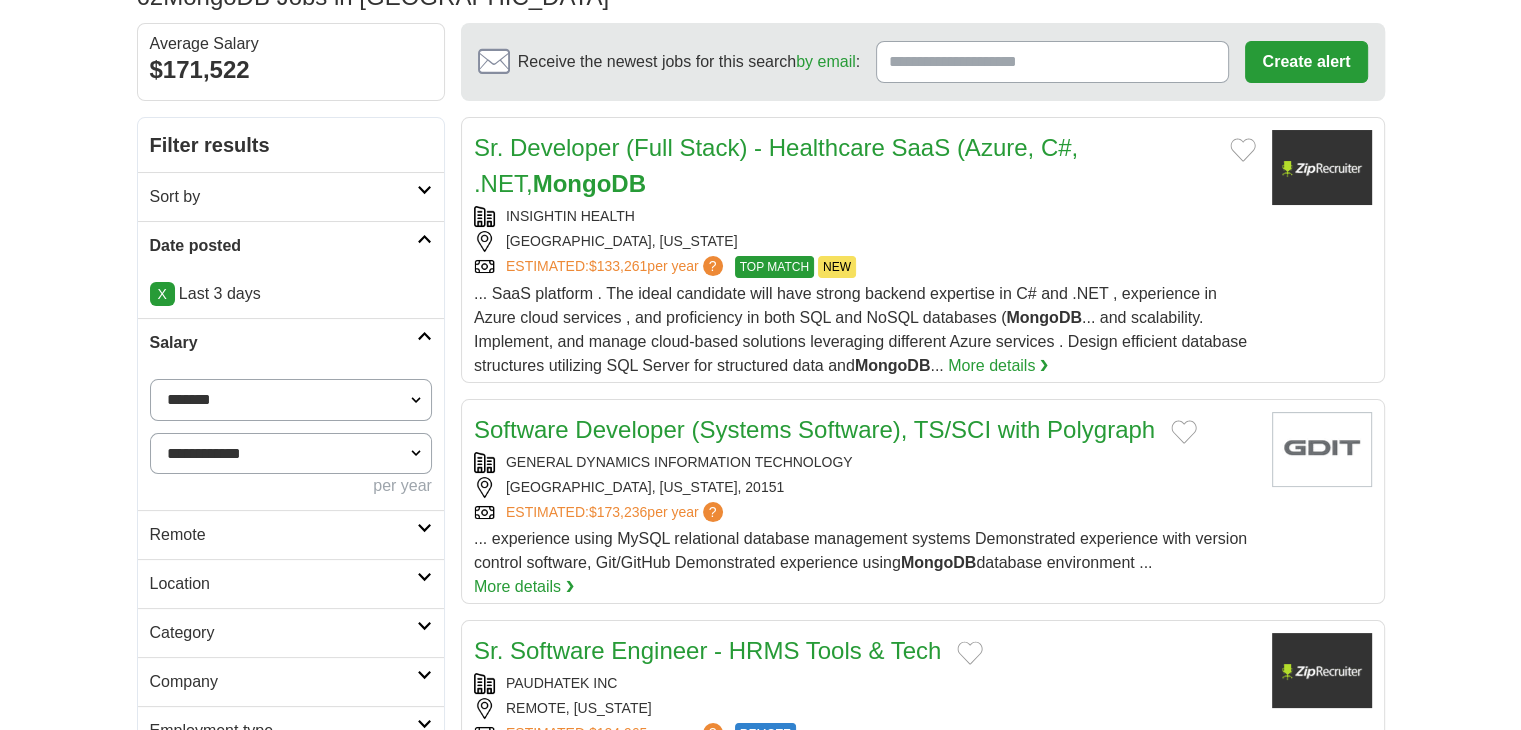 click on "**********" at bounding box center (291, 400) 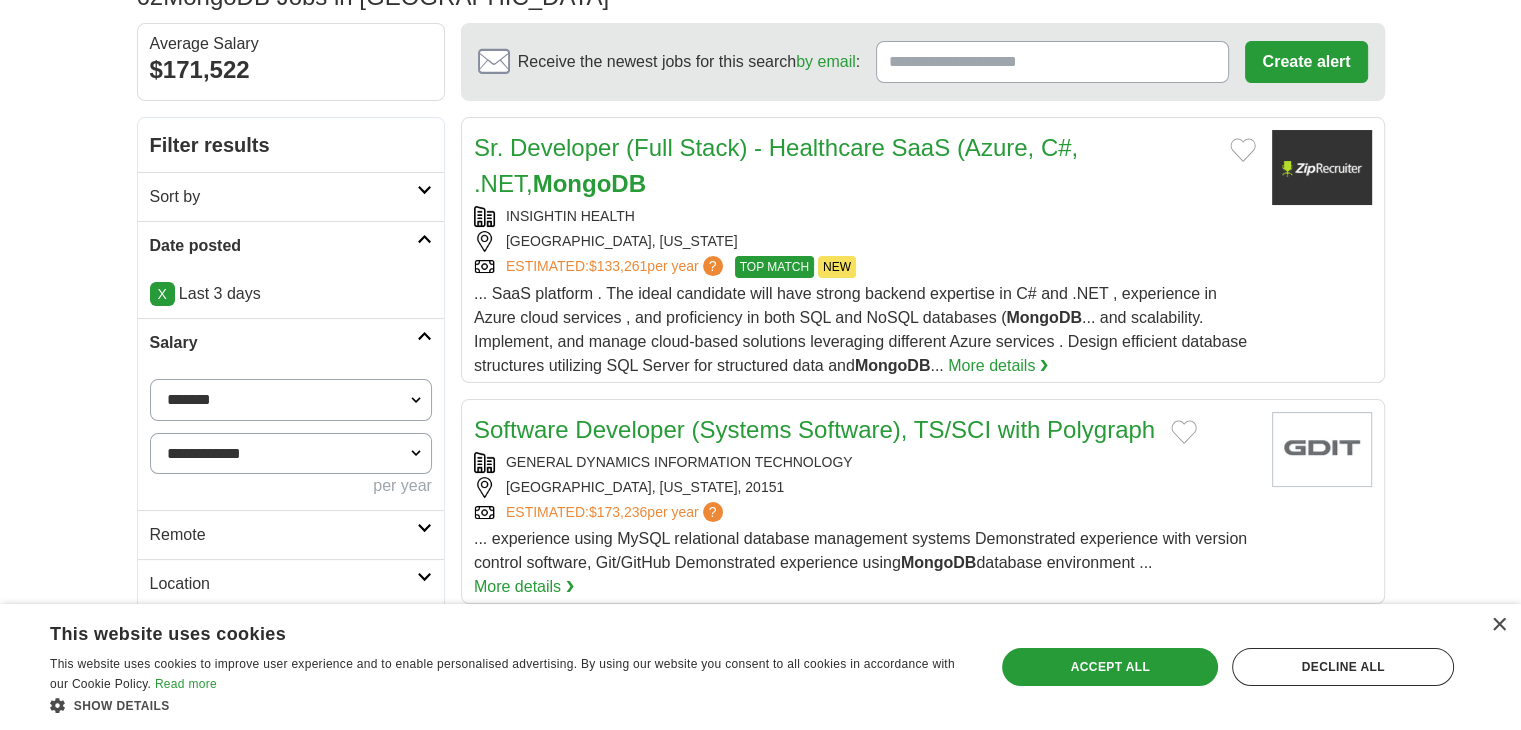 select on "*****" 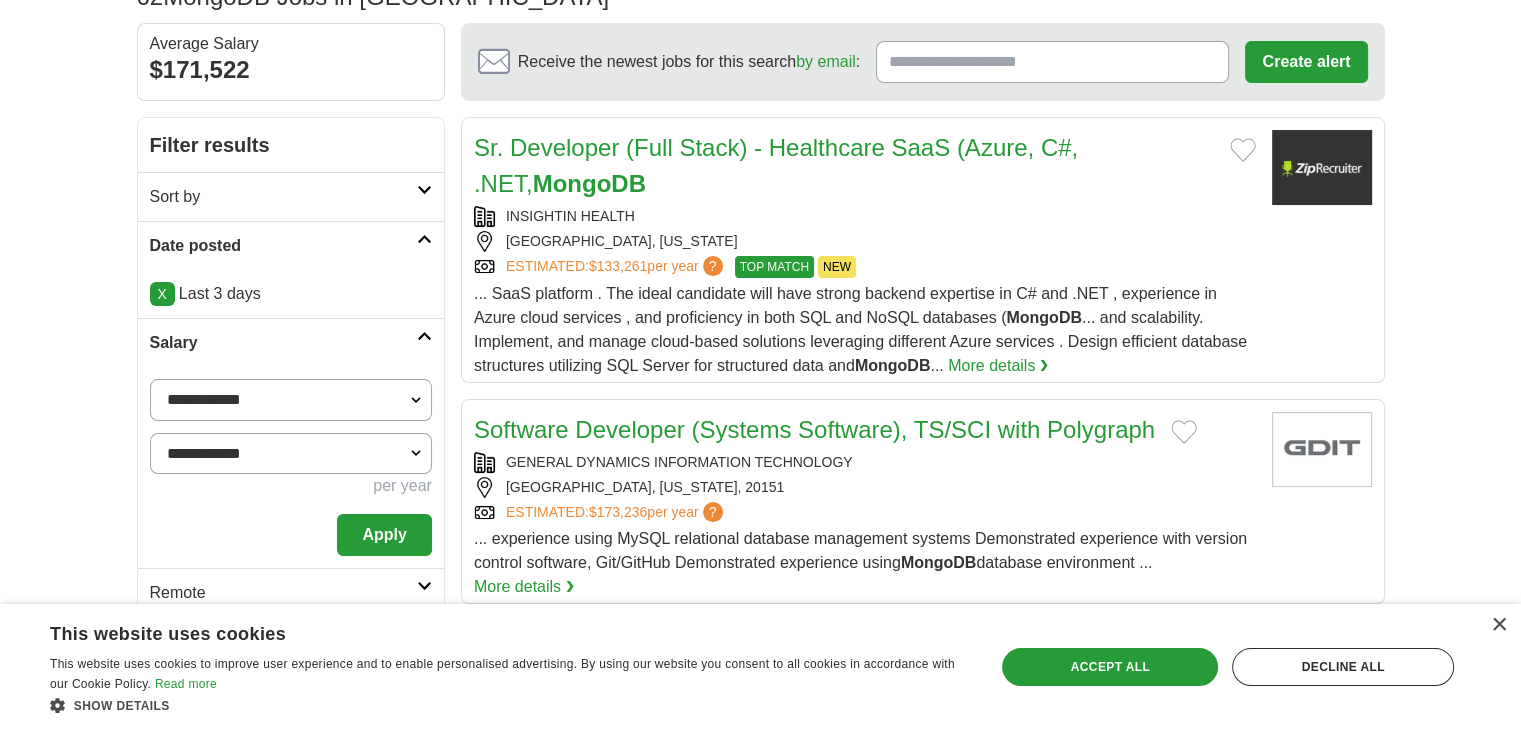 click on "**********" at bounding box center (291, 454) 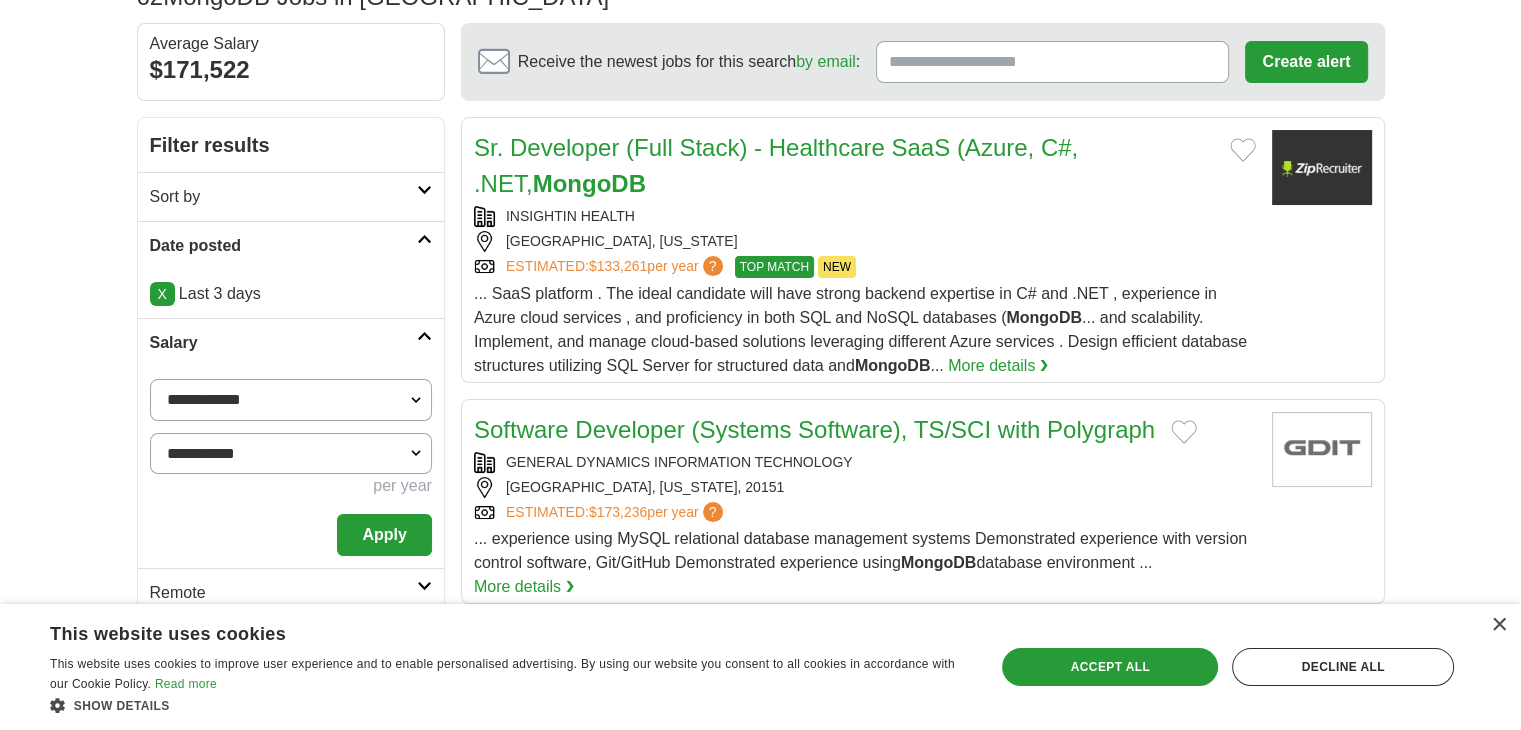 click on "**********" at bounding box center [291, 454] 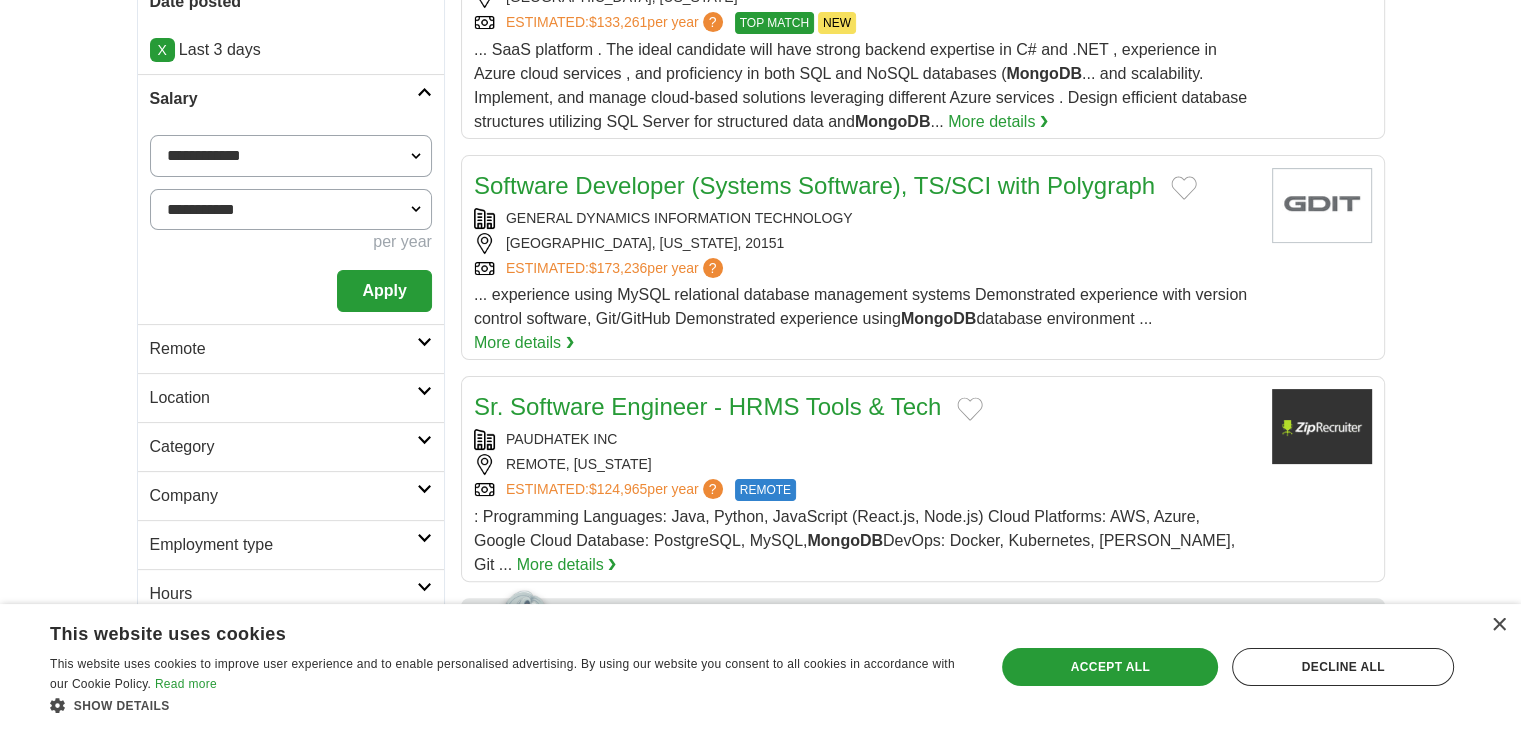 scroll, scrollTop: 422, scrollLeft: 0, axis: vertical 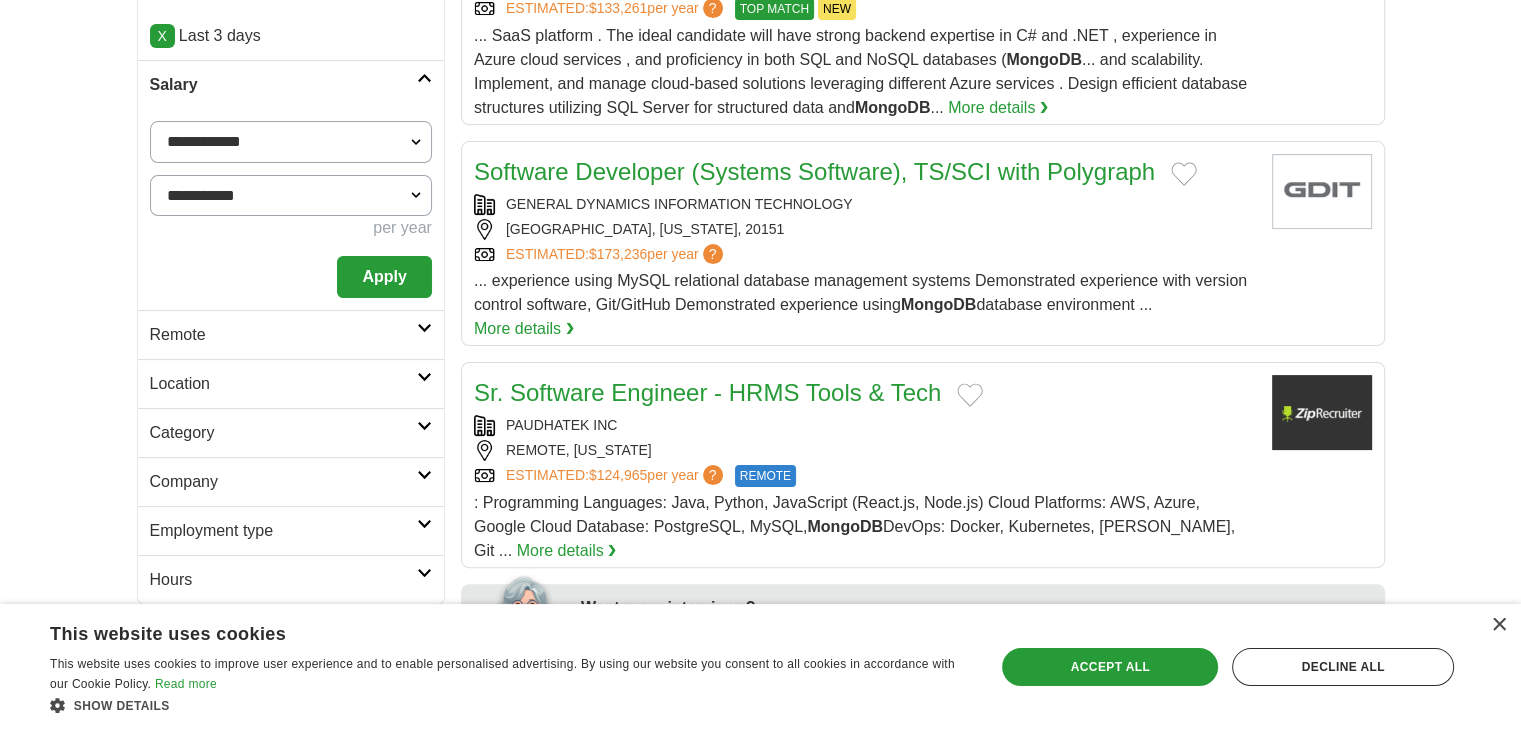 click on "Remote" at bounding box center (283, 335) 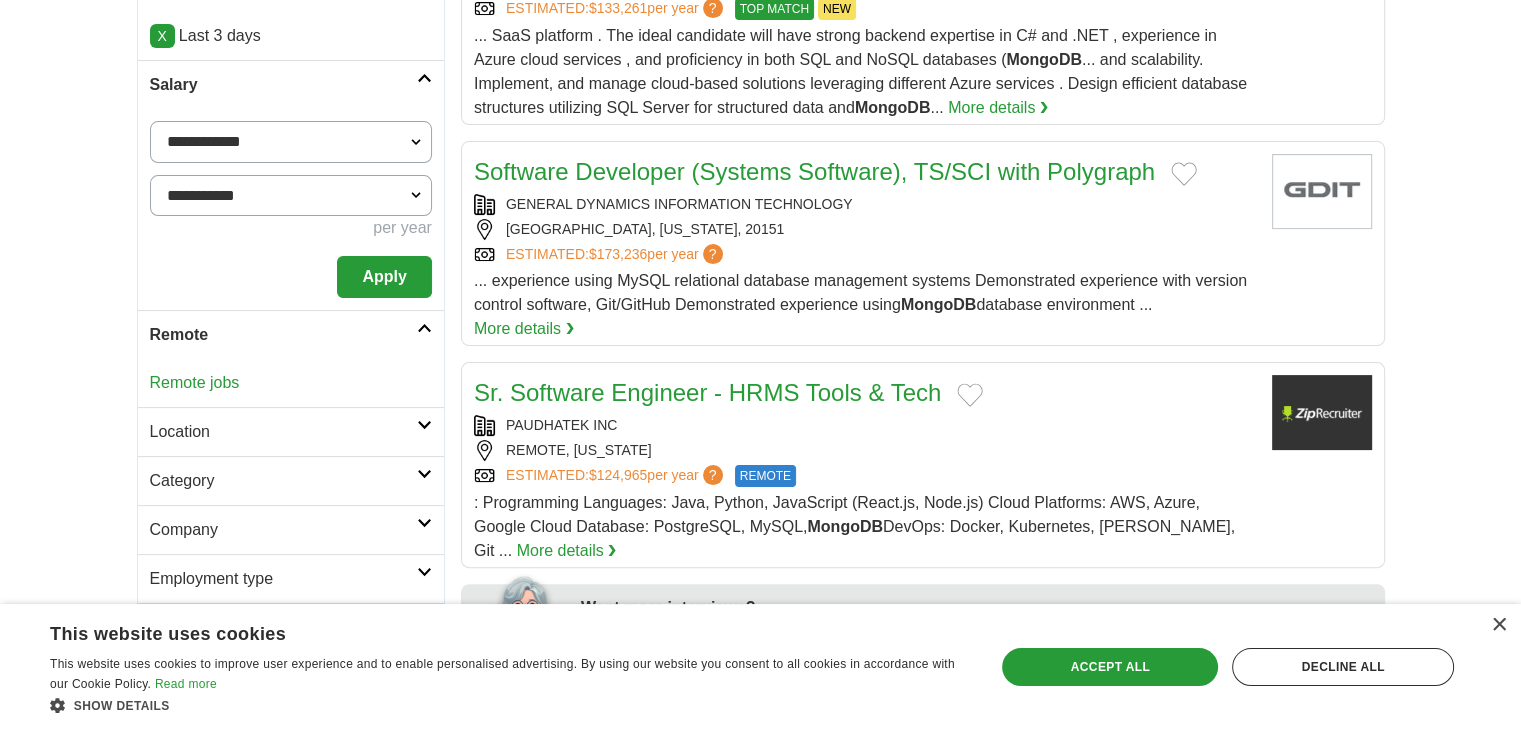 click on "Remote" at bounding box center (283, 335) 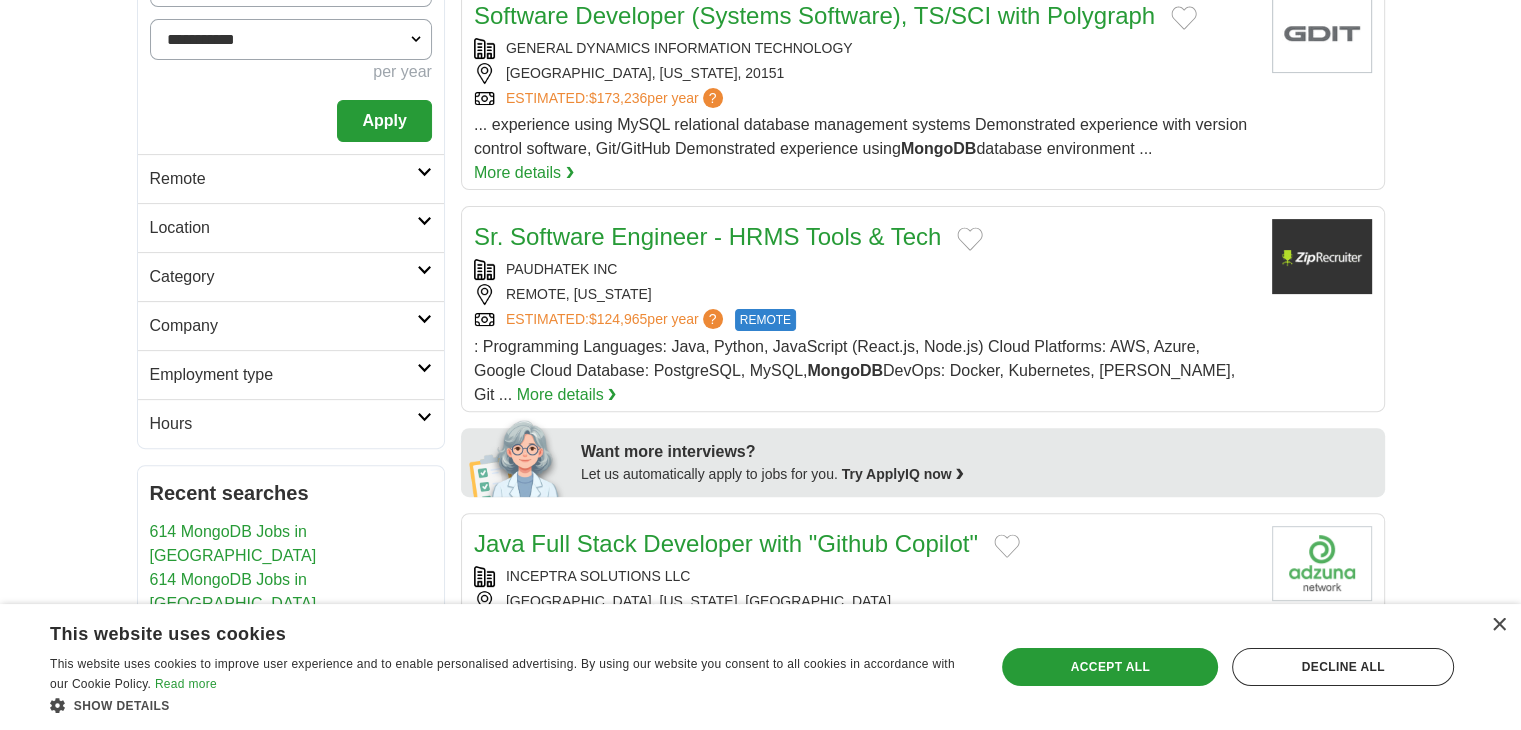 scroll, scrollTop: 588, scrollLeft: 0, axis: vertical 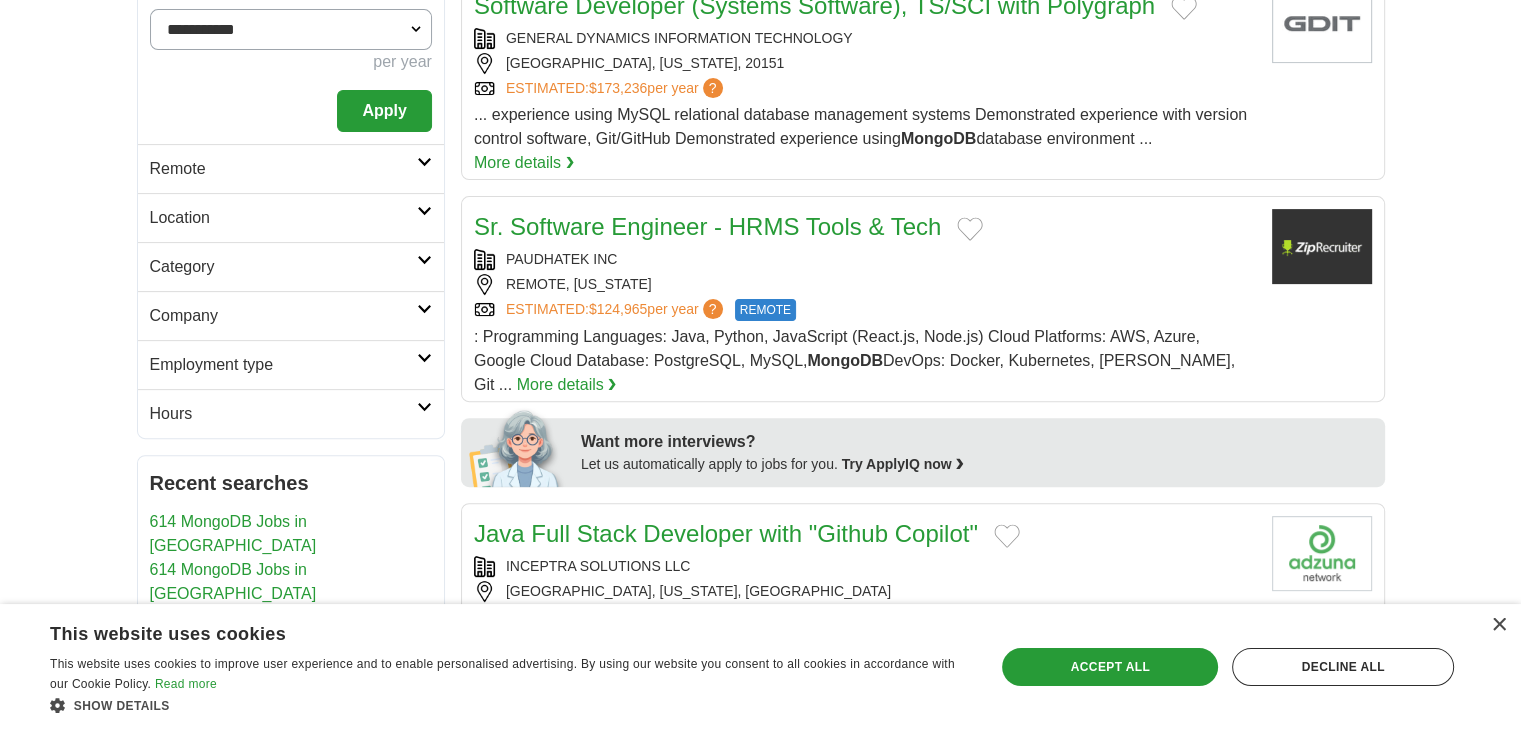 click on "Apply" at bounding box center [384, 111] 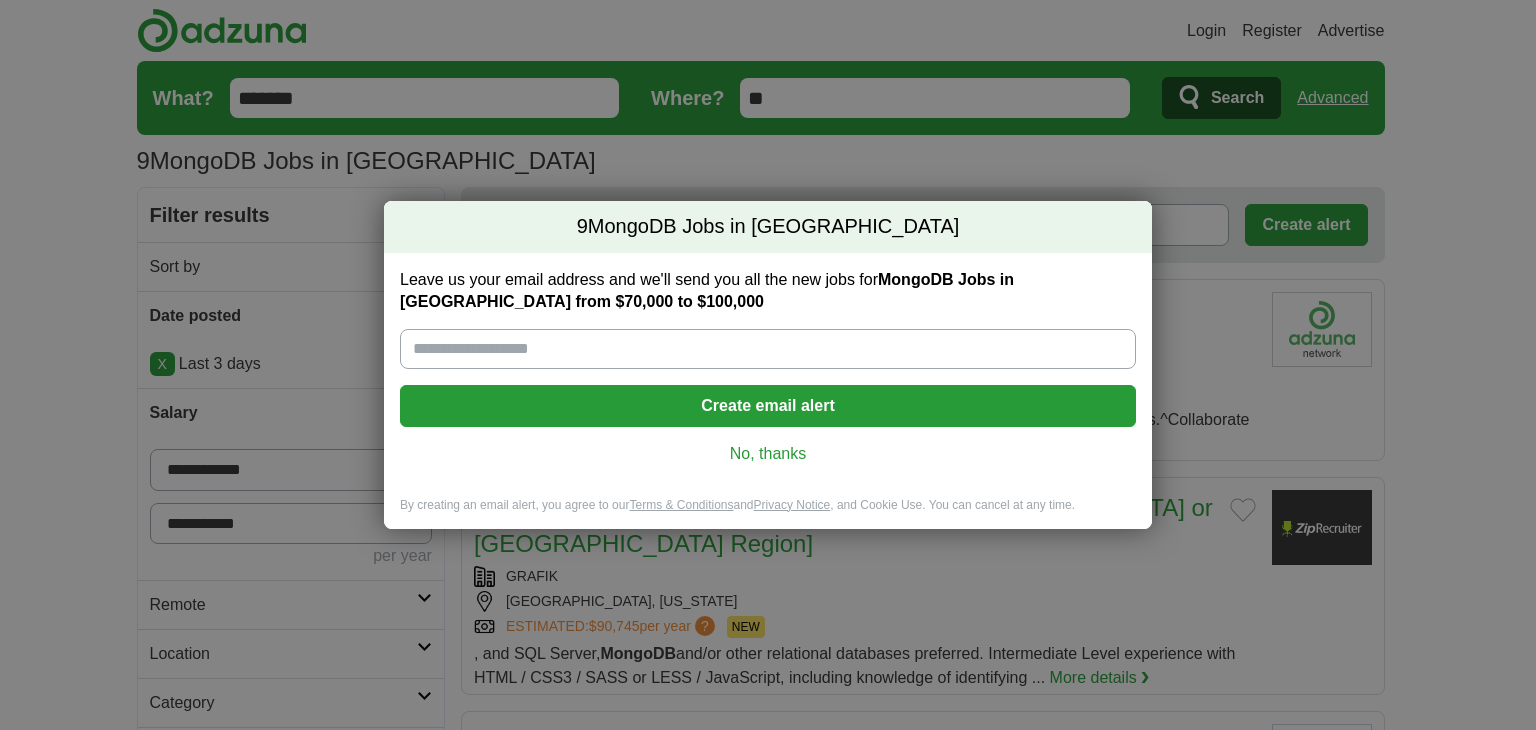 scroll, scrollTop: 0, scrollLeft: 0, axis: both 